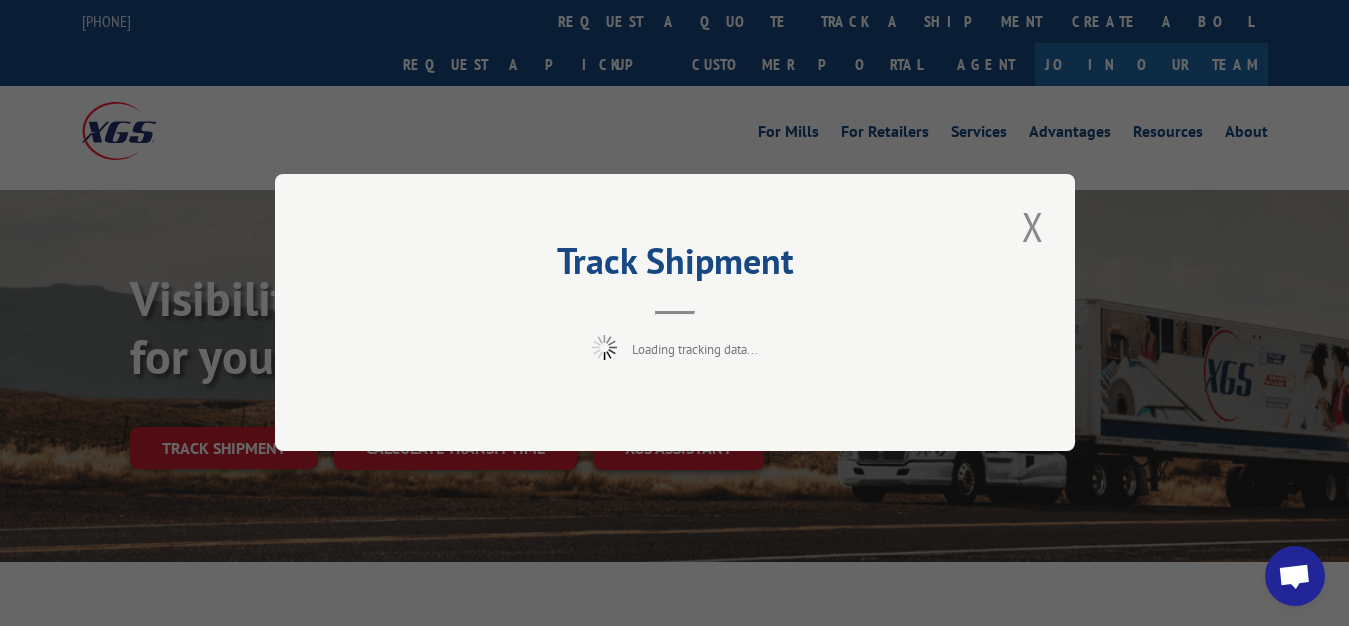 scroll, scrollTop: 102, scrollLeft: 0, axis: vertical 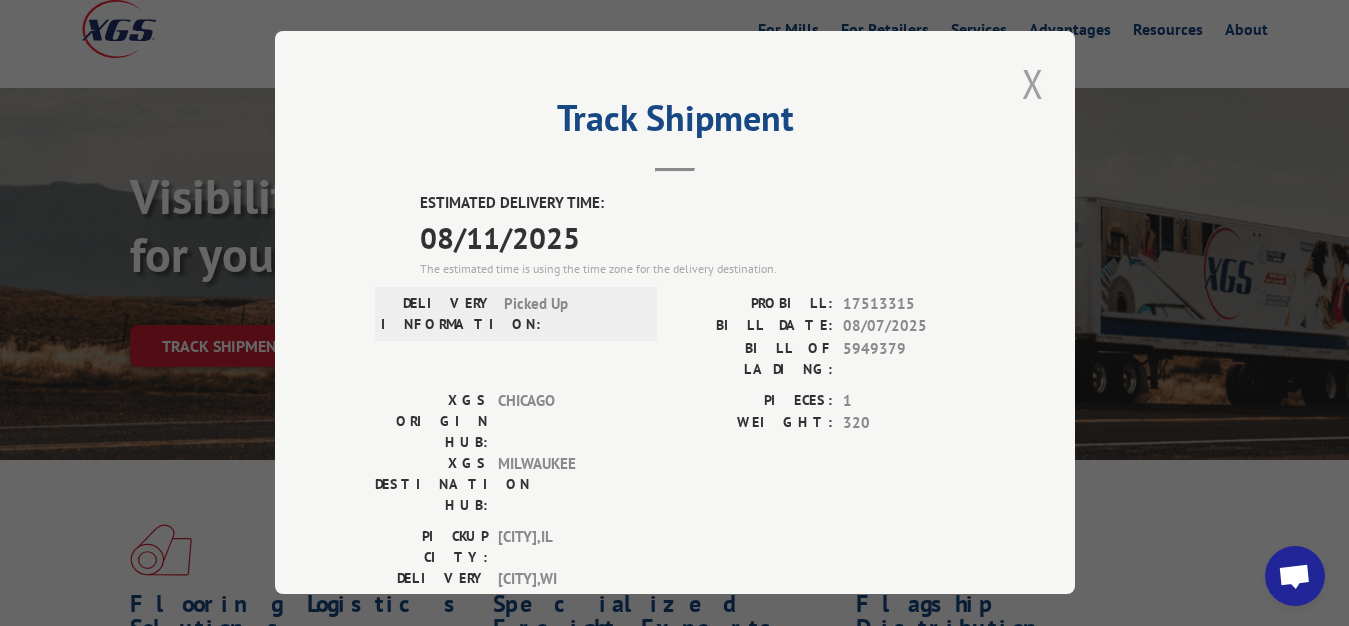 click at bounding box center [1033, 83] 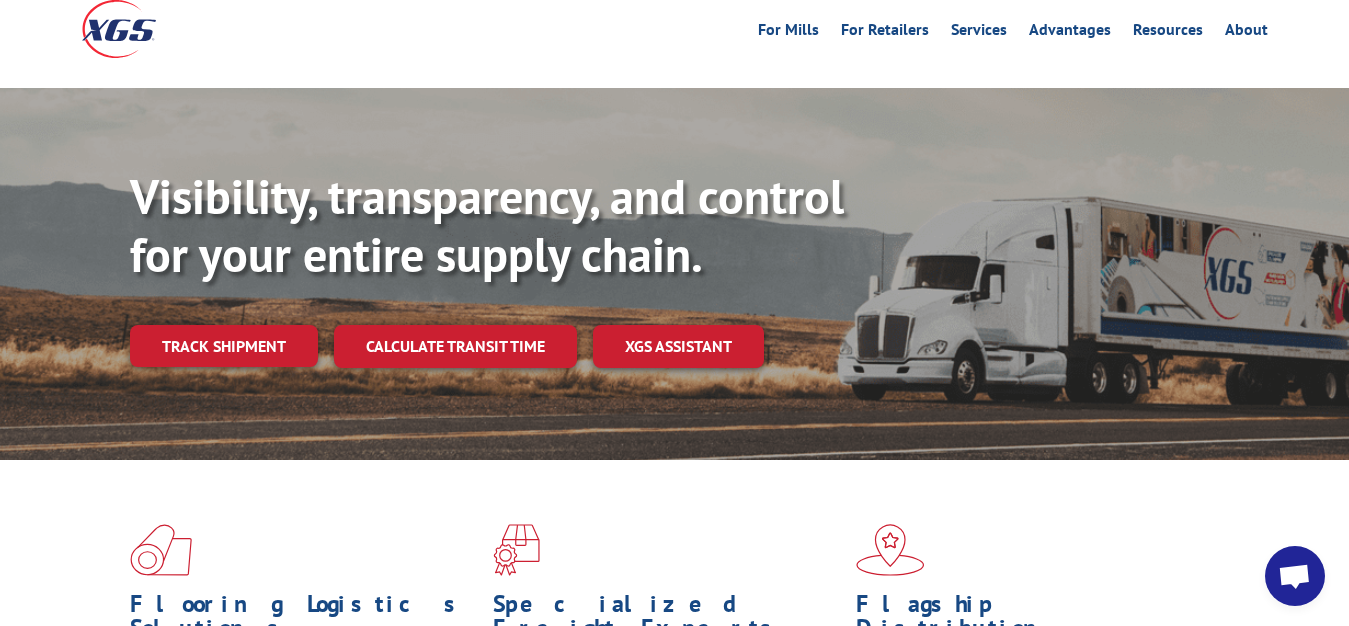 drag, startPoint x: 261, startPoint y: 294, endPoint x: 276, endPoint y: 307, distance: 19.849434 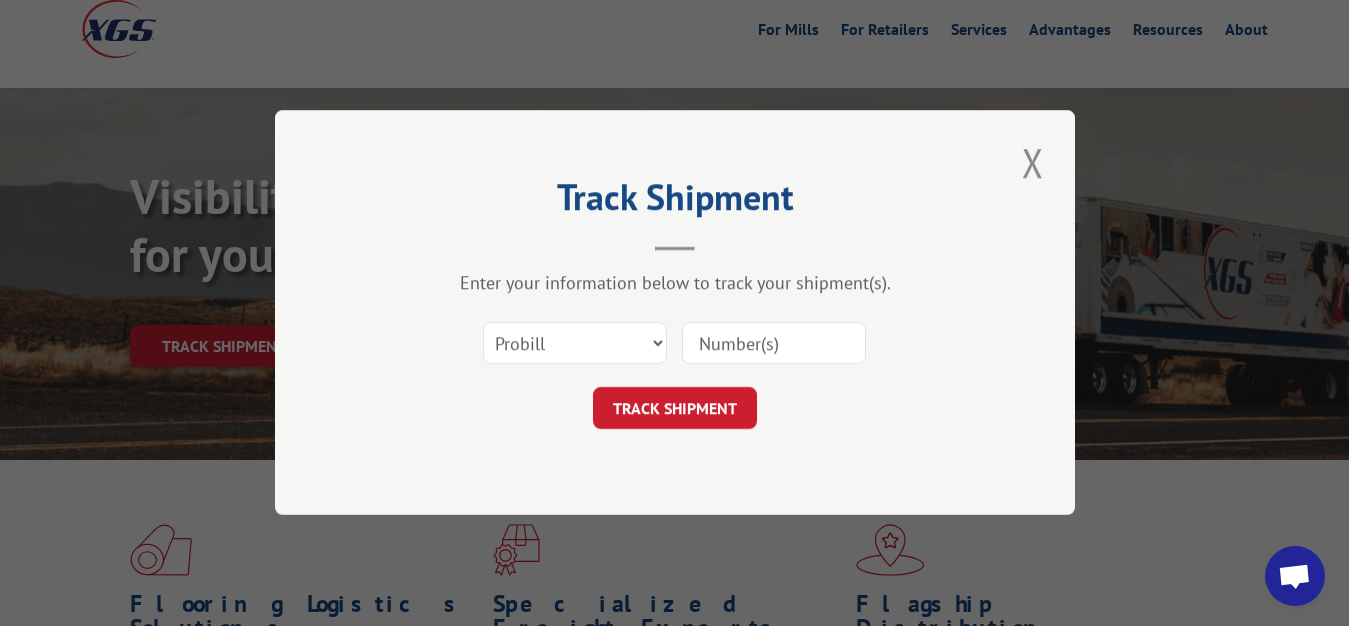 scroll, scrollTop: 0, scrollLeft: 0, axis: both 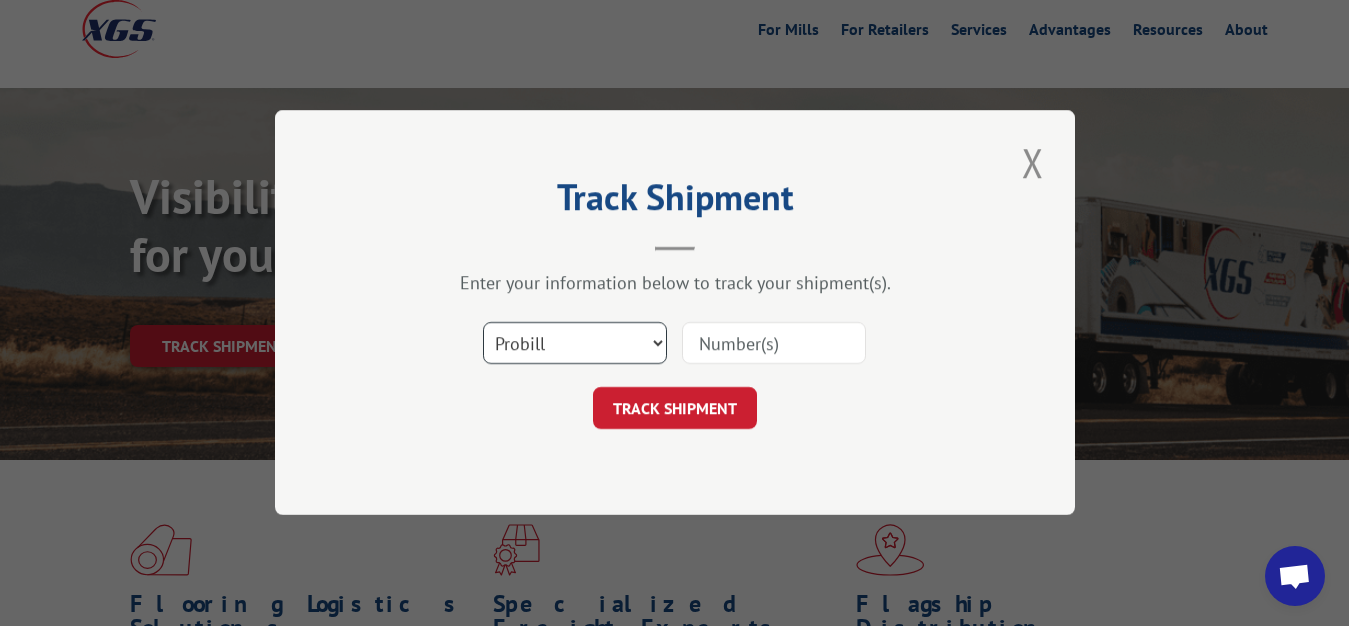 click on "Select category... Probill BOL PO" at bounding box center [575, 344] 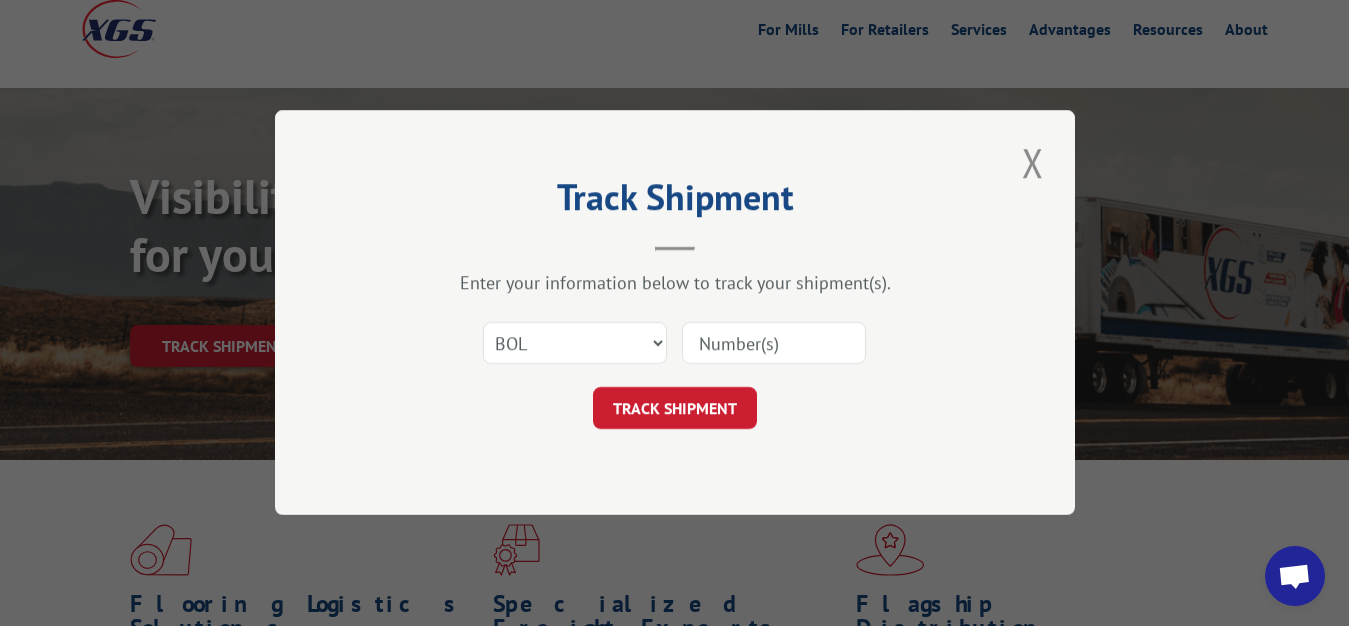 click at bounding box center (774, 344) 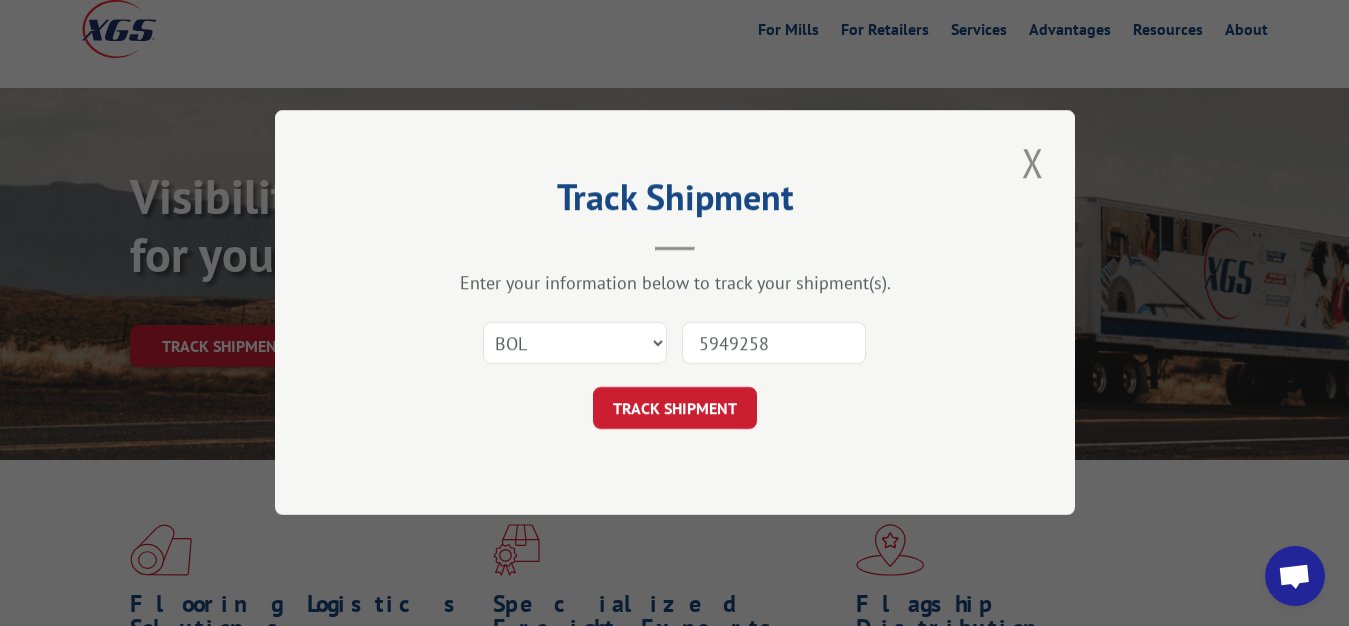 type on "5949258" 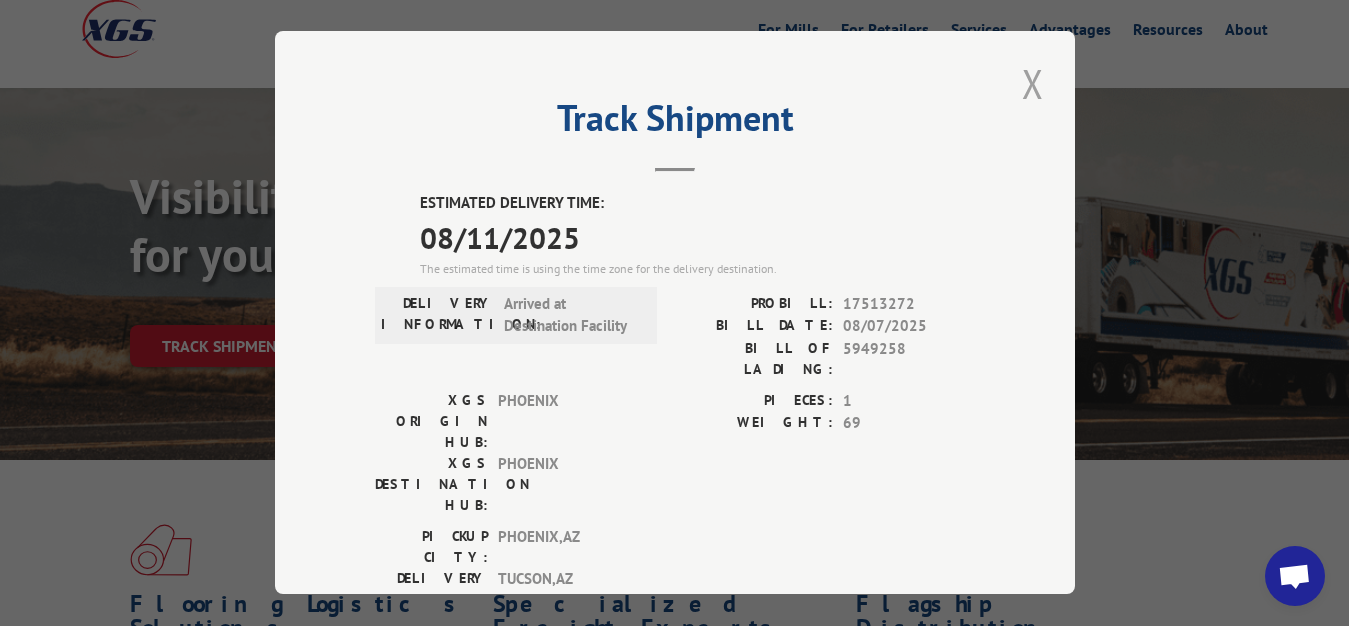 click at bounding box center [1033, 83] 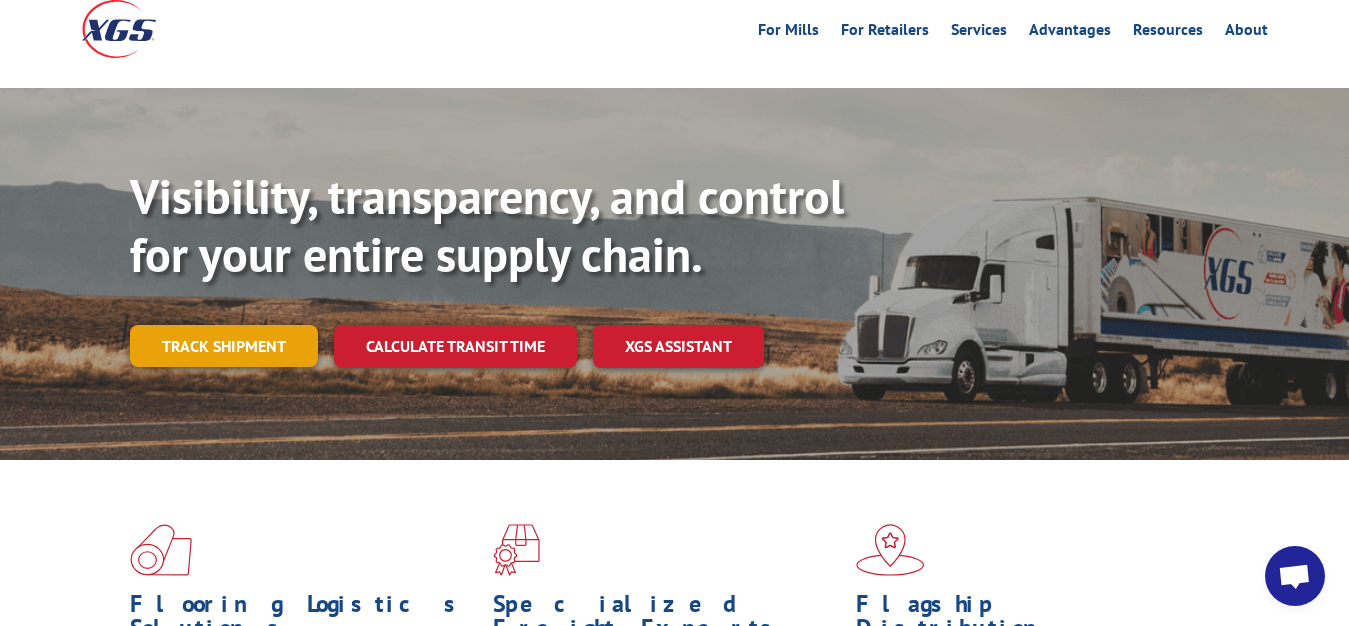 click on "Track shipment" at bounding box center [224, 346] 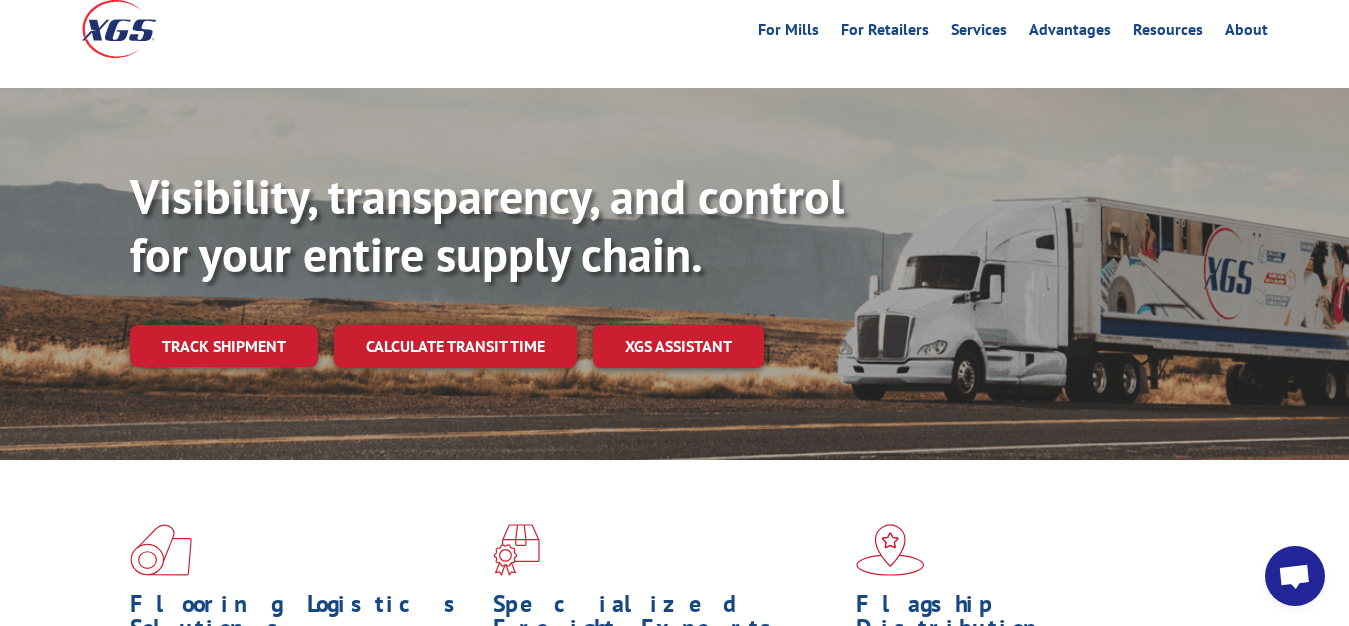scroll, scrollTop: 0, scrollLeft: 0, axis: both 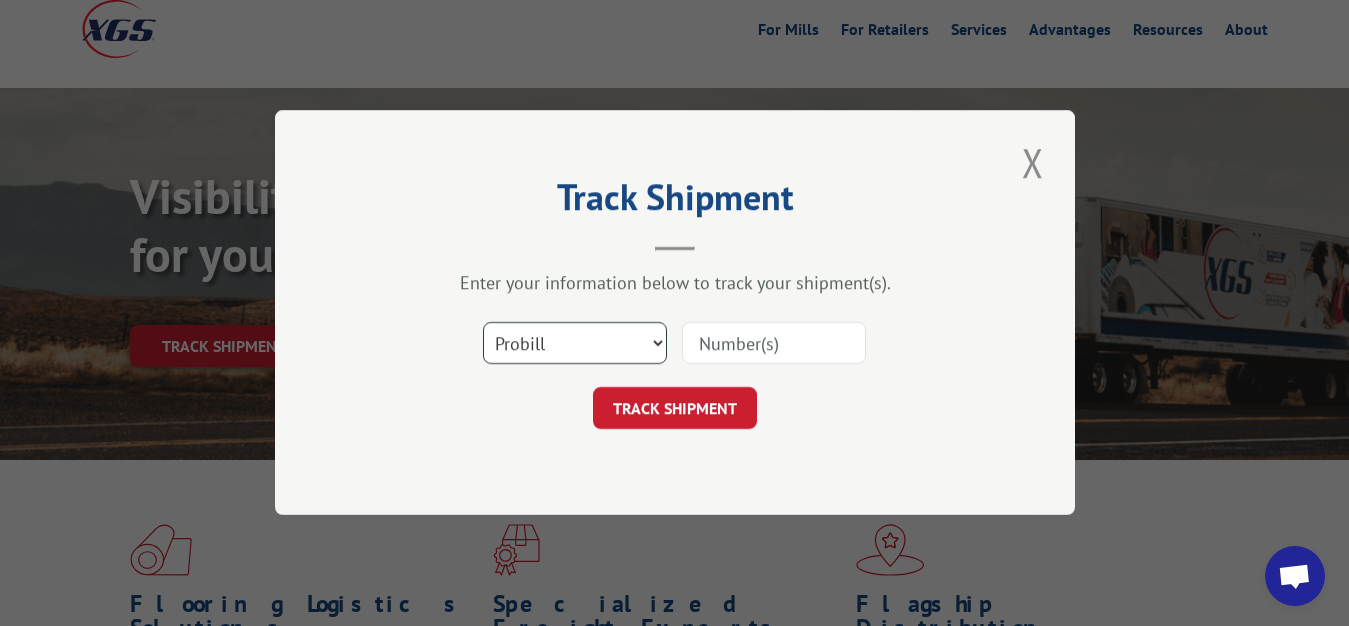 click on "Select category... Probill BOL PO" at bounding box center [575, 344] 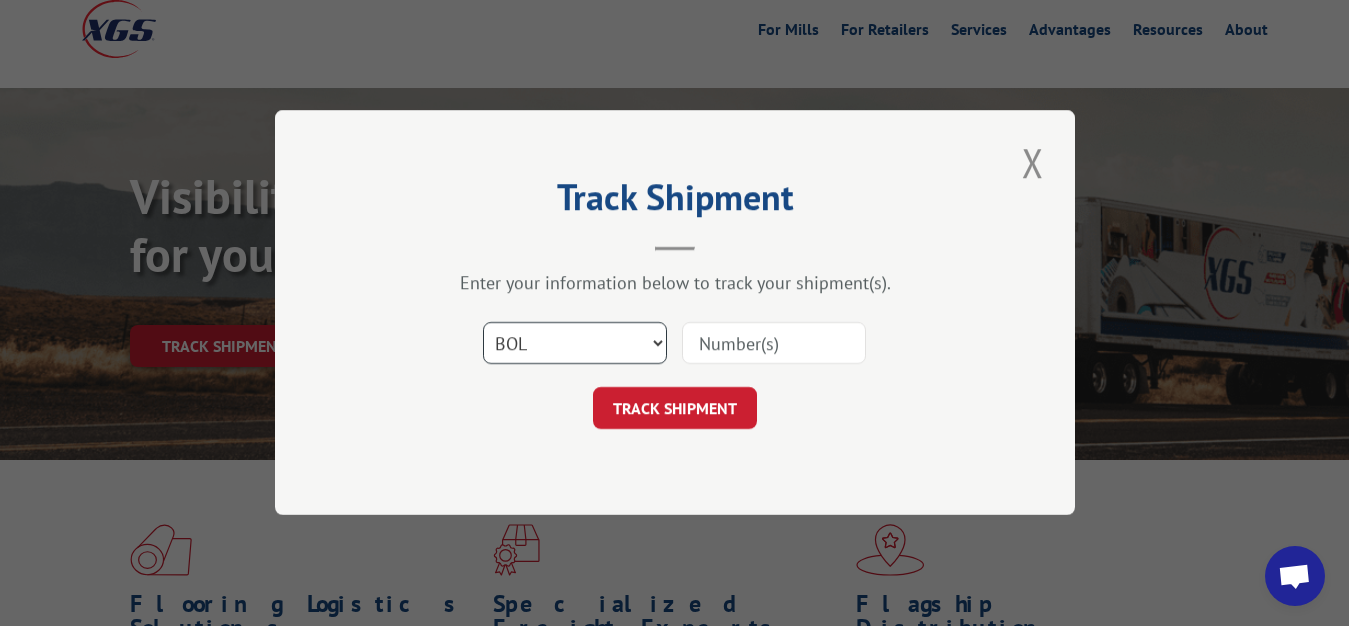 click on "BOL" at bounding box center [0, 0] 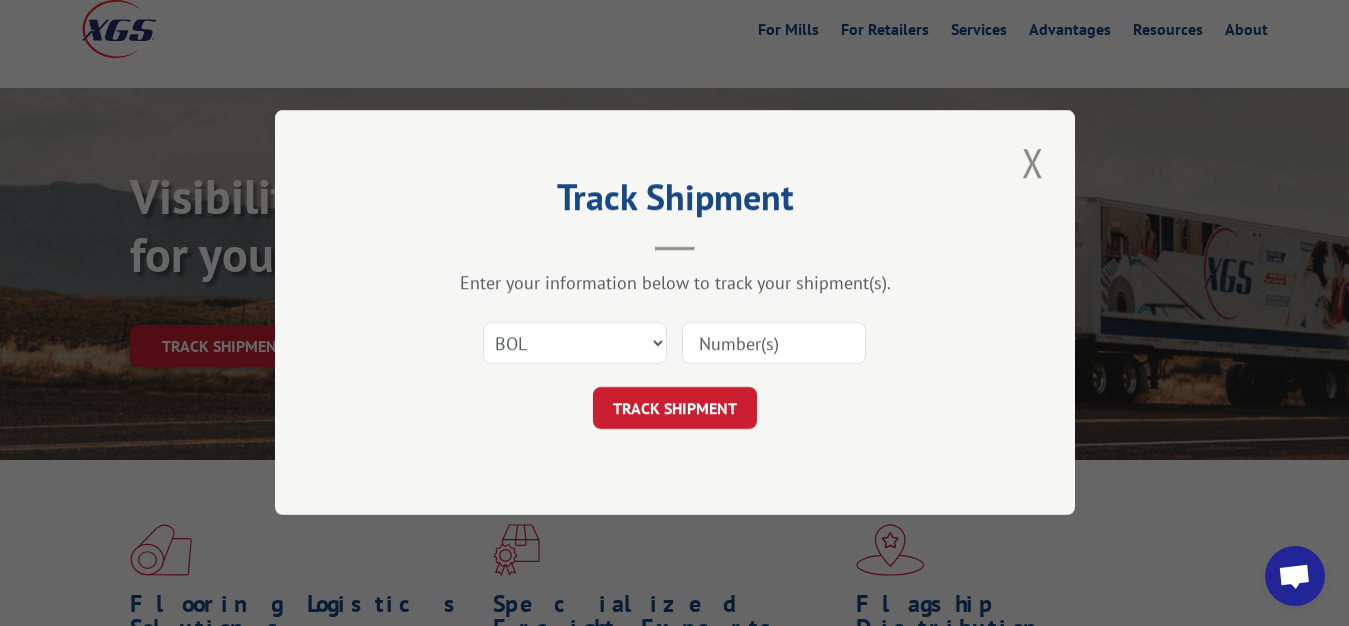 drag, startPoint x: 716, startPoint y: 339, endPoint x: 739, endPoint y: 125, distance: 215.23244 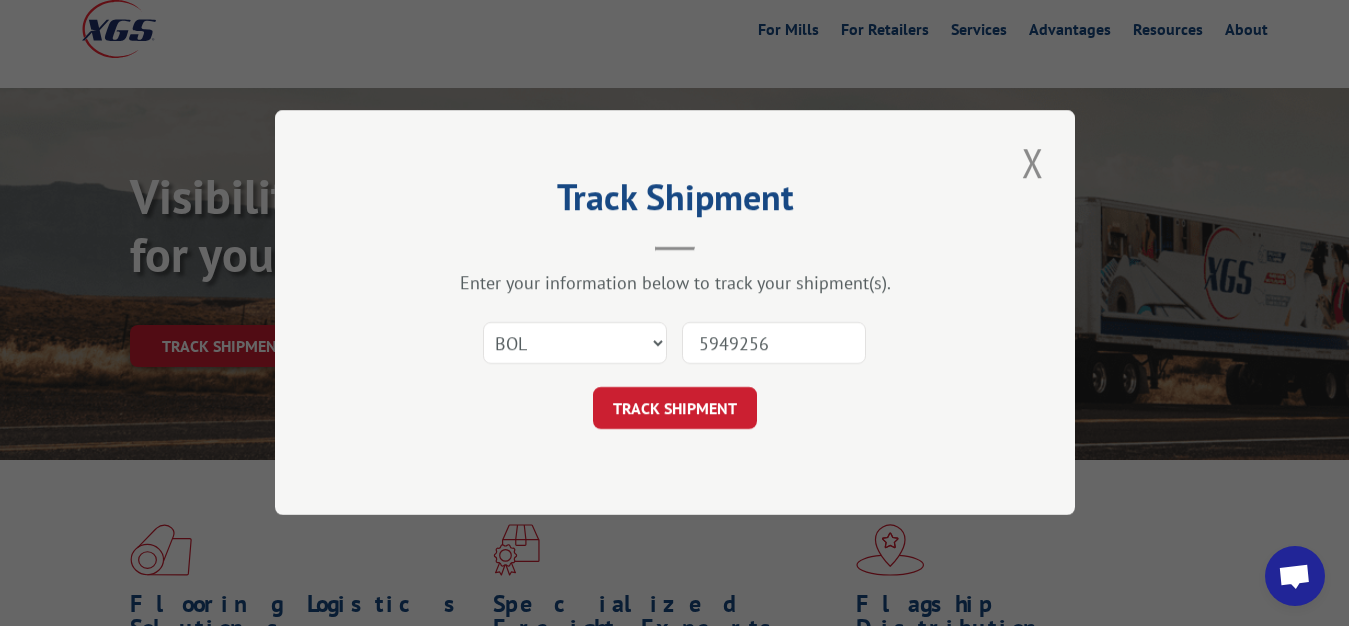 type on "5949256" 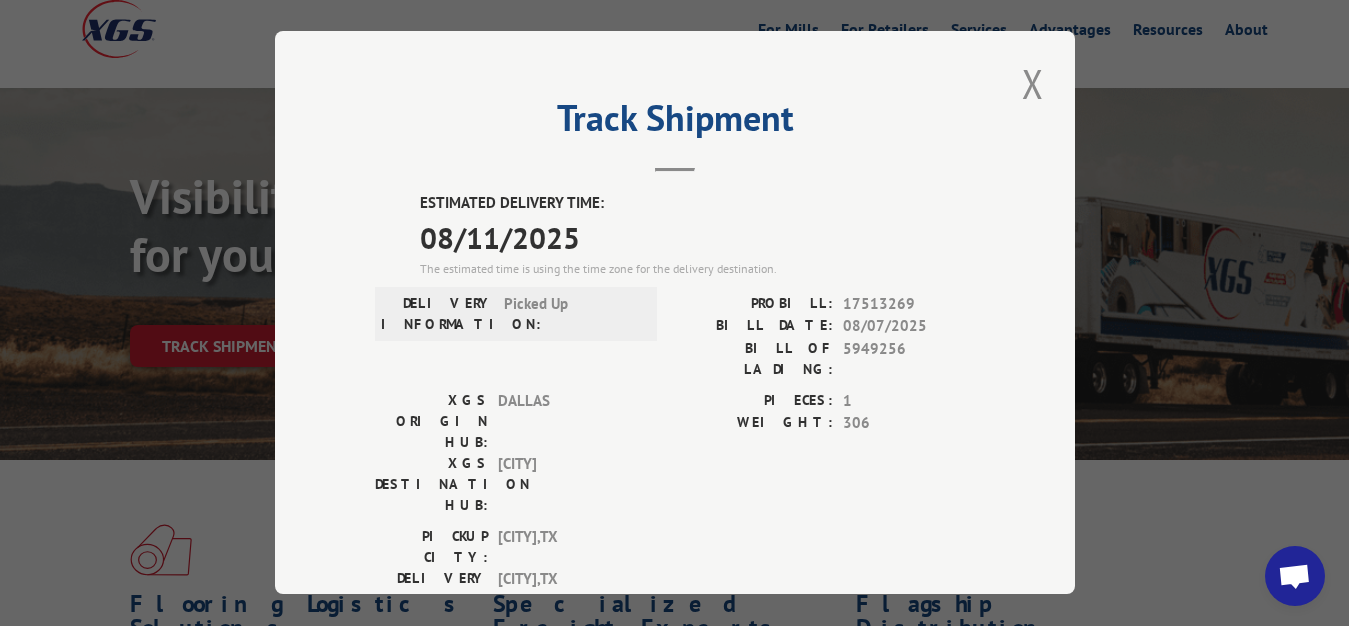 drag, startPoint x: 1026, startPoint y: 74, endPoint x: 799, endPoint y: 201, distance: 260.1115 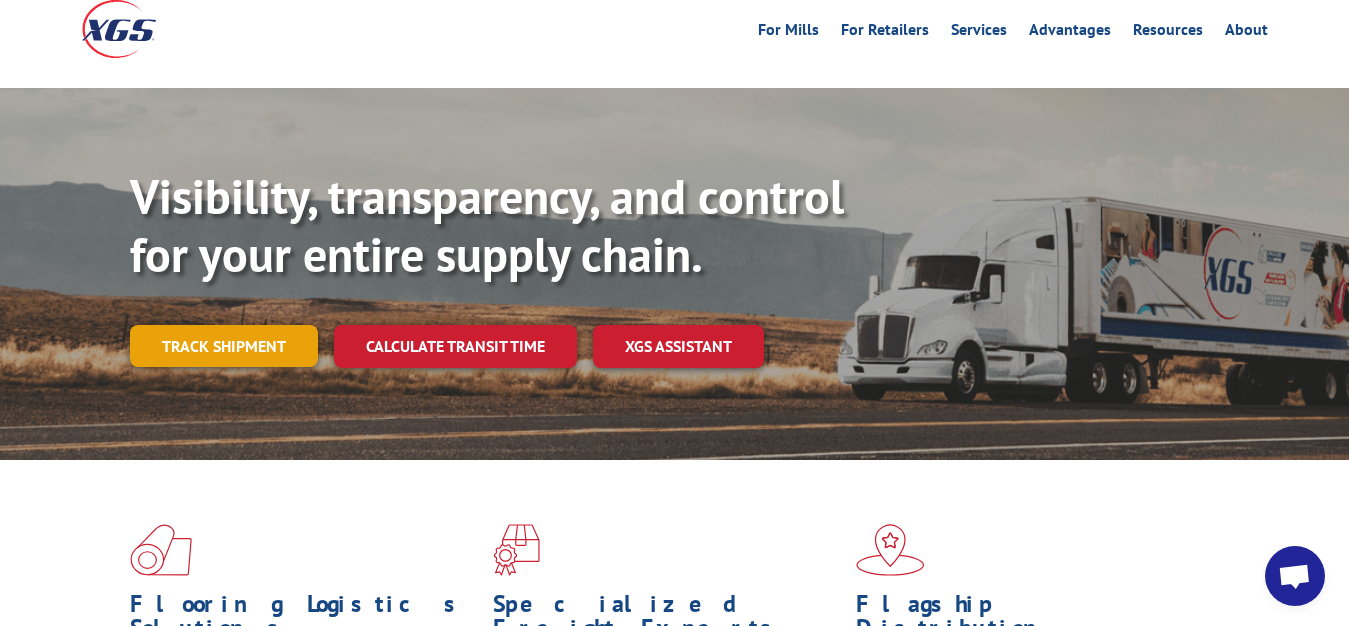 click on "Track shipment" at bounding box center (224, 346) 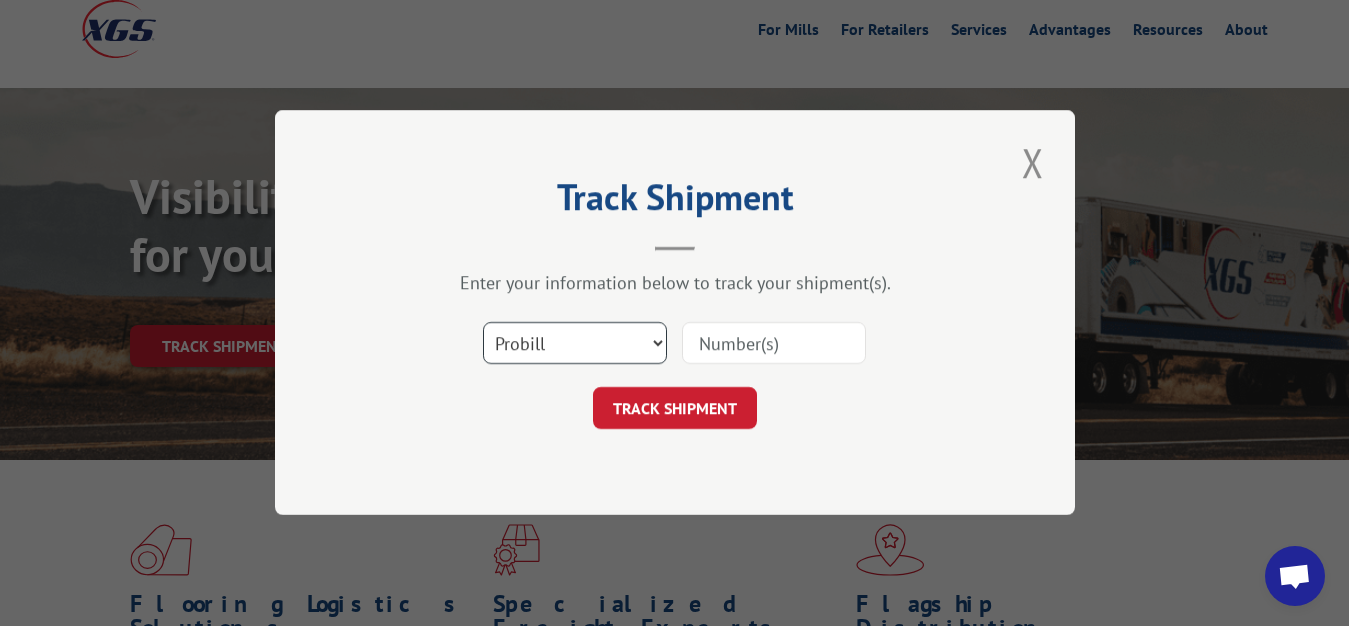 click on "Select category... Probill BOL PO" at bounding box center [575, 344] 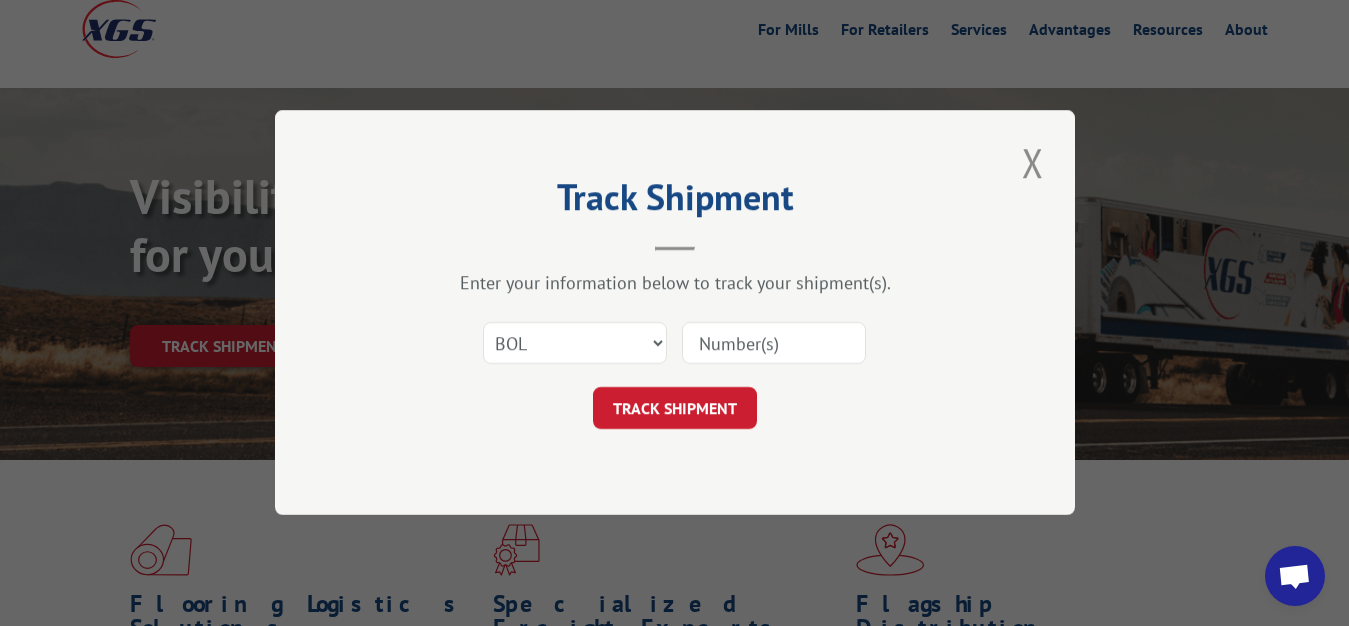 drag, startPoint x: 721, startPoint y: 351, endPoint x: 737, endPoint y: 210, distance: 141.90489 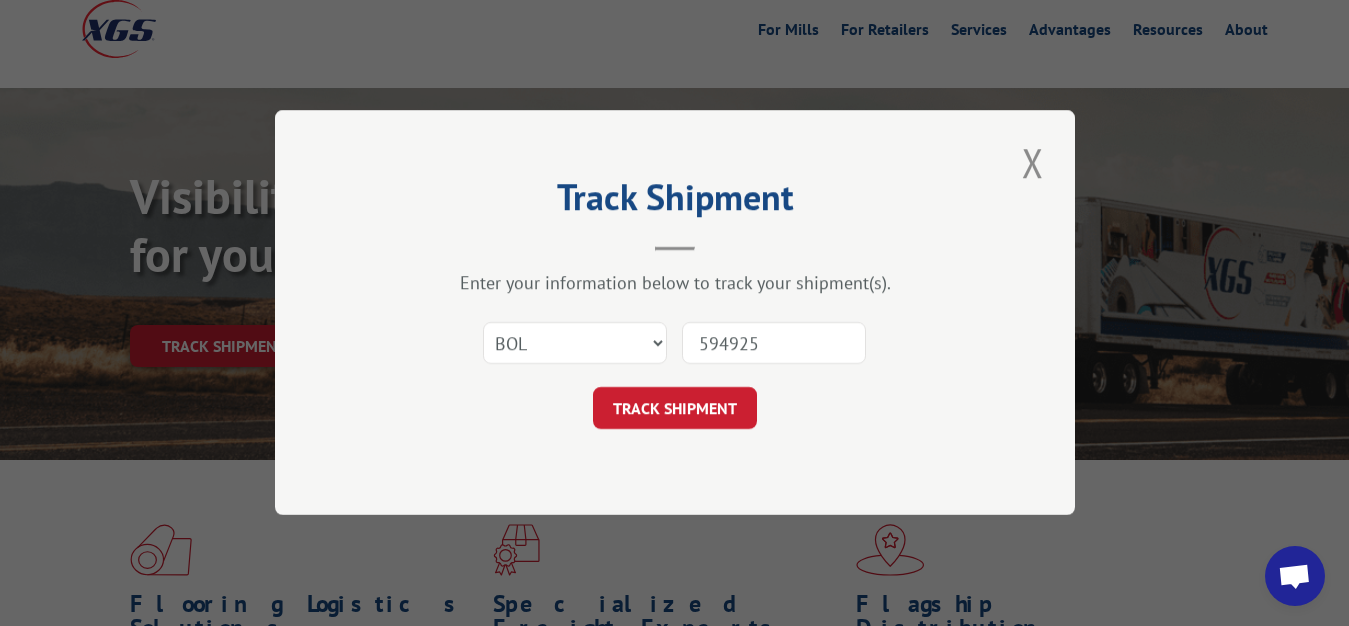 type on "5949257" 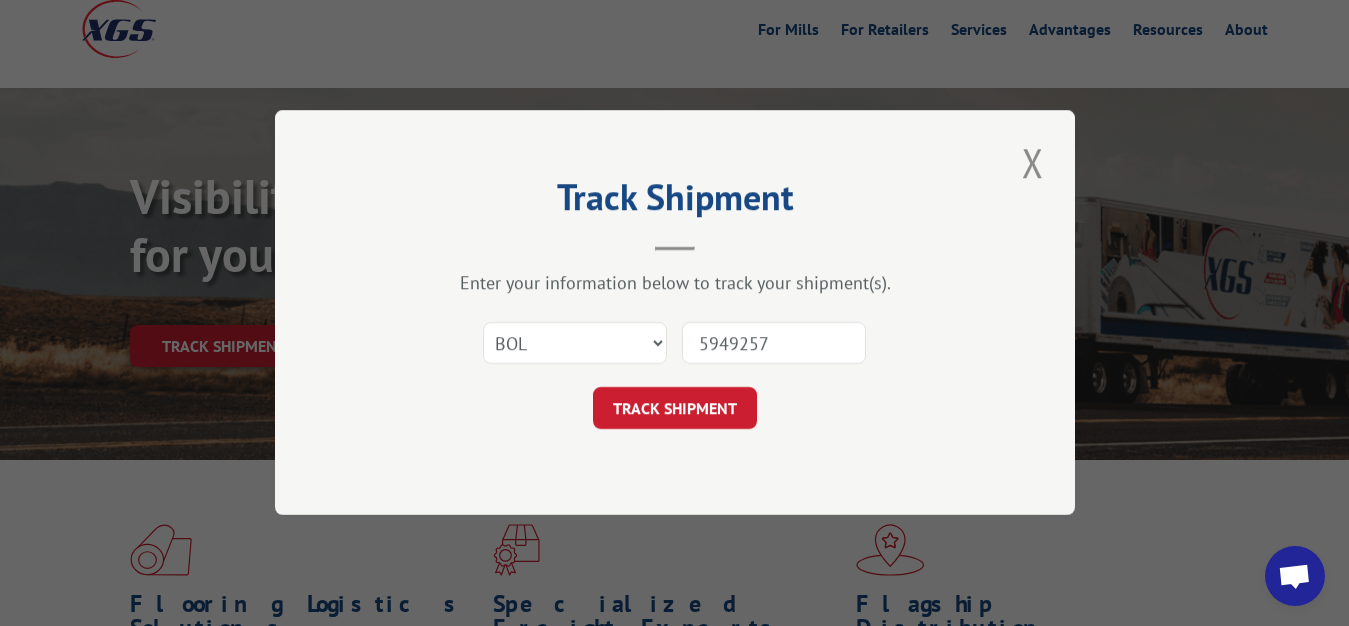 click on "TRACK SHIPMENT" at bounding box center (675, 409) 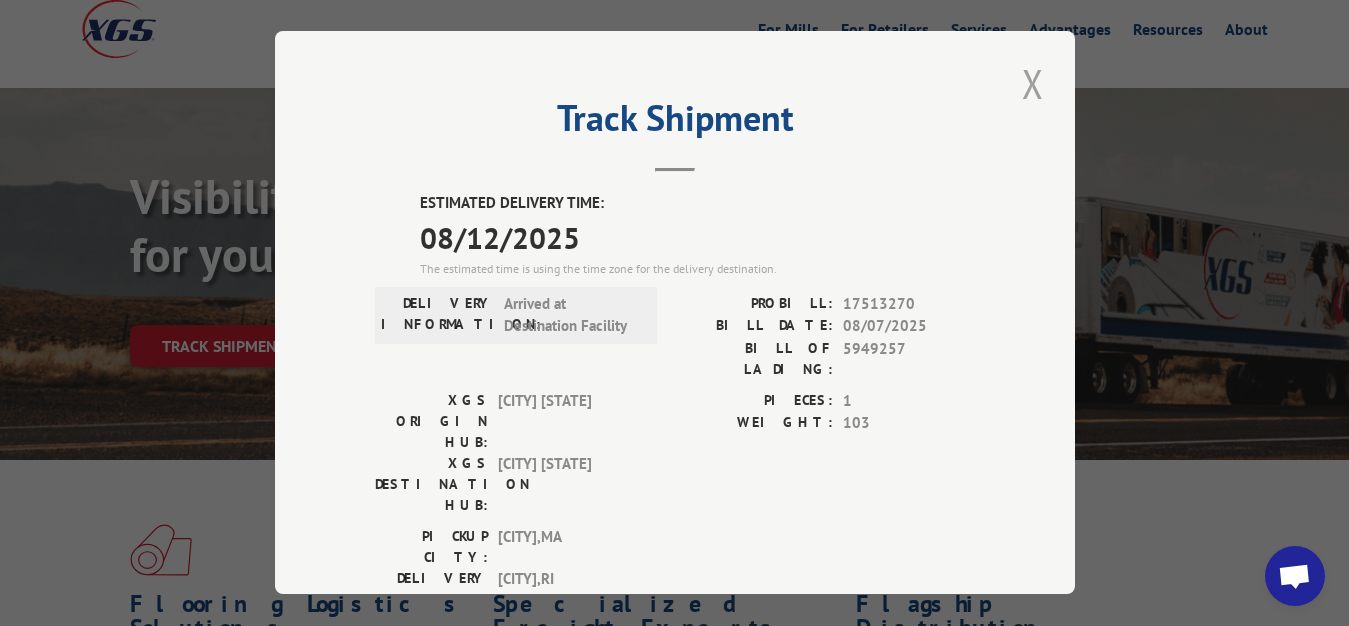 click at bounding box center [1033, 83] 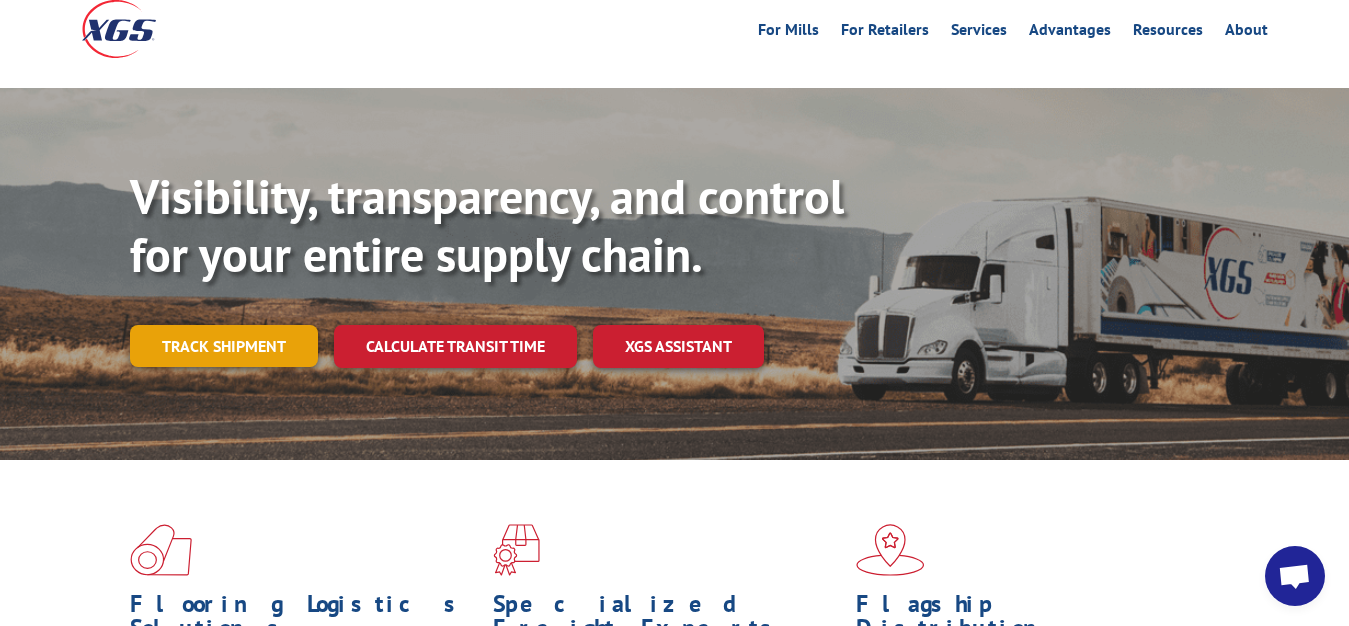 click on "Track shipment" at bounding box center (224, 346) 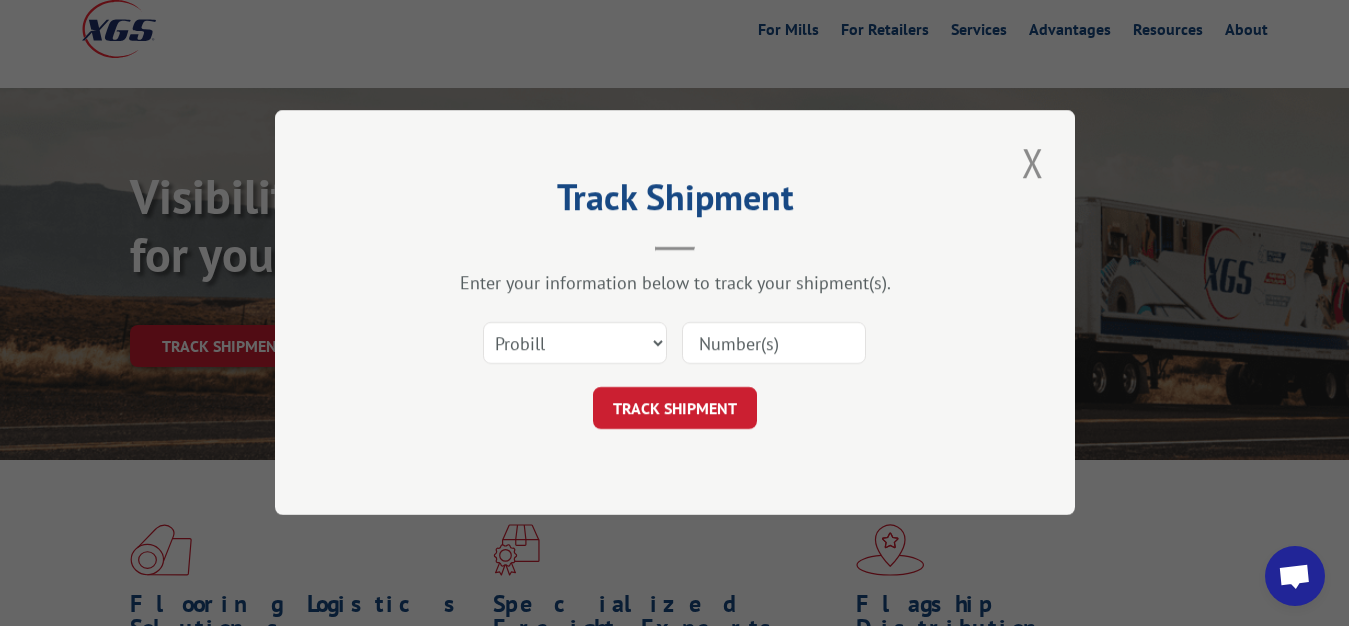 scroll, scrollTop: 0, scrollLeft: 0, axis: both 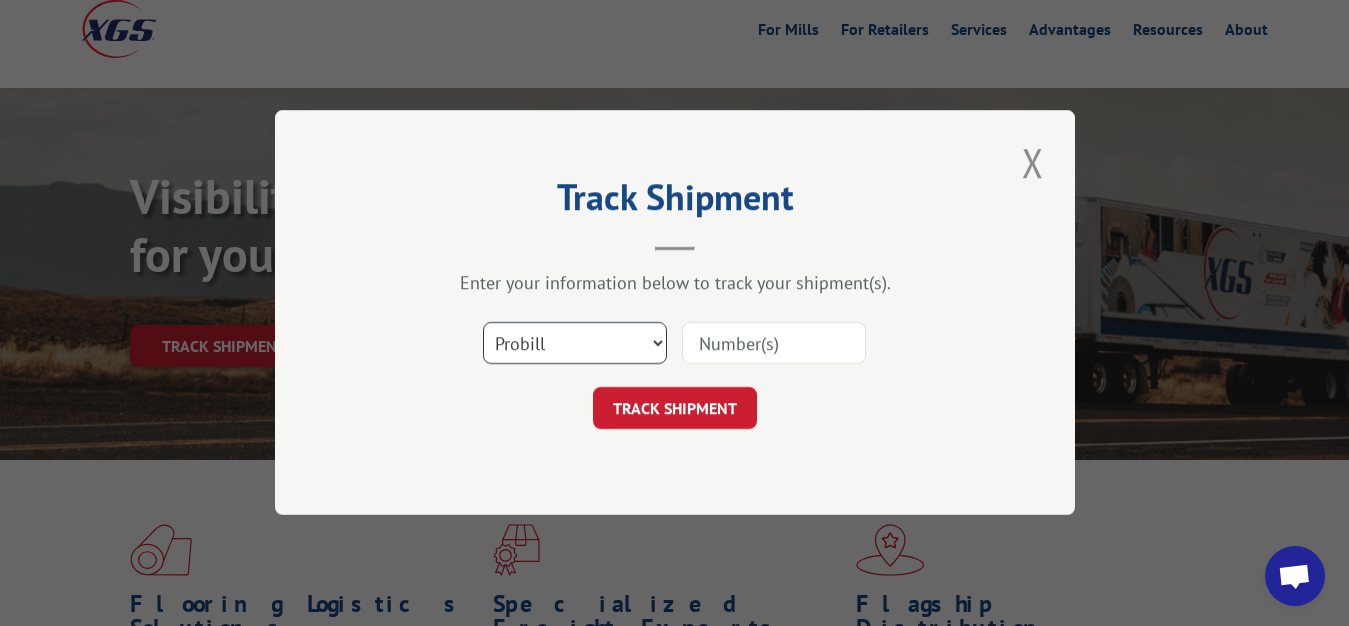 click on "Select category... Probill BOL PO" at bounding box center (575, 344) 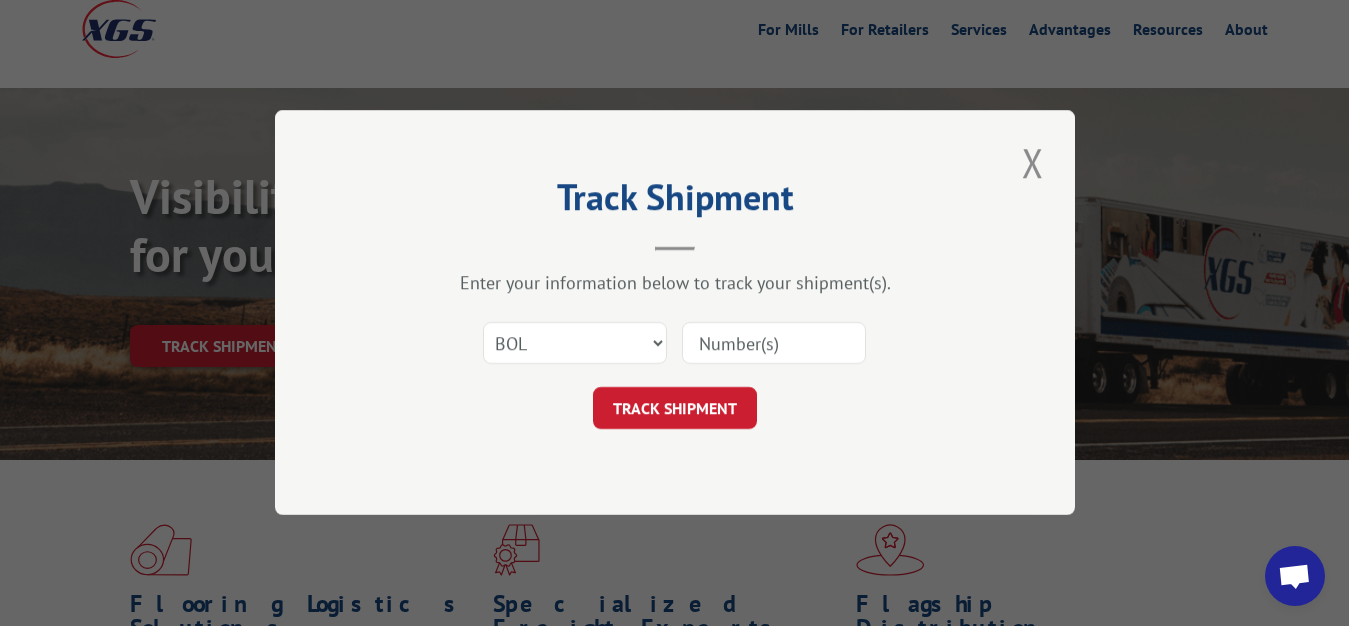 drag, startPoint x: 741, startPoint y: 334, endPoint x: 744, endPoint y: 274, distance: 60.074955 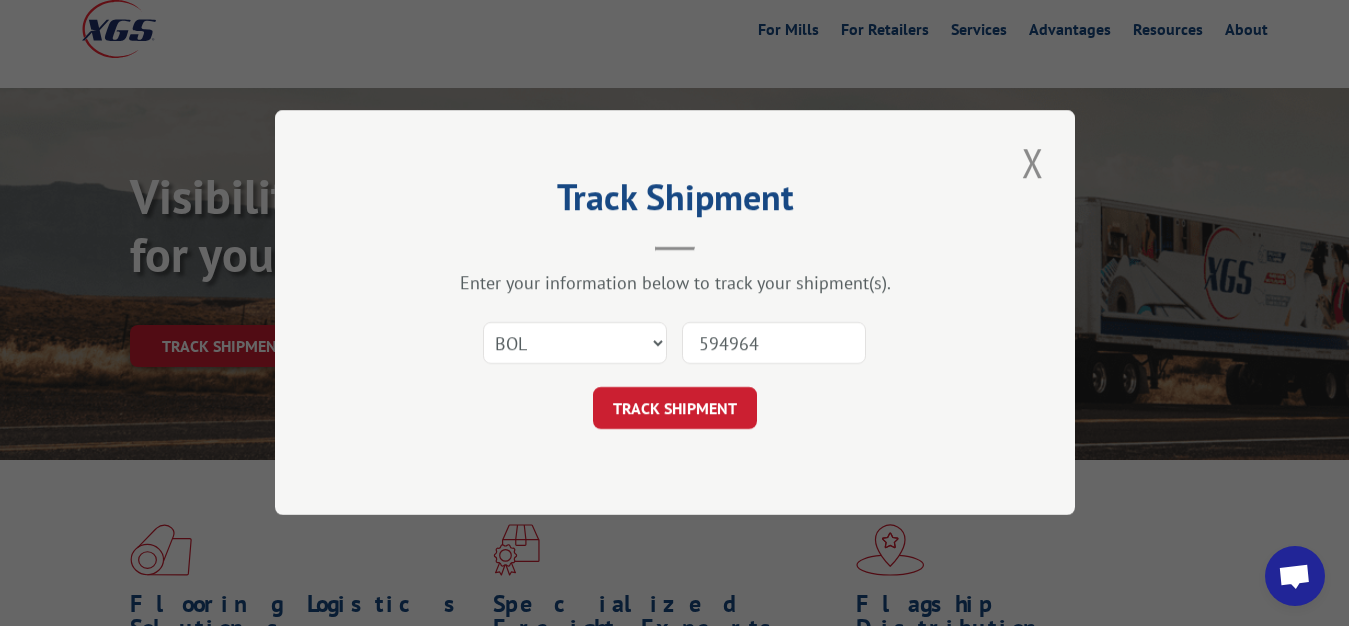 type on "5949643" 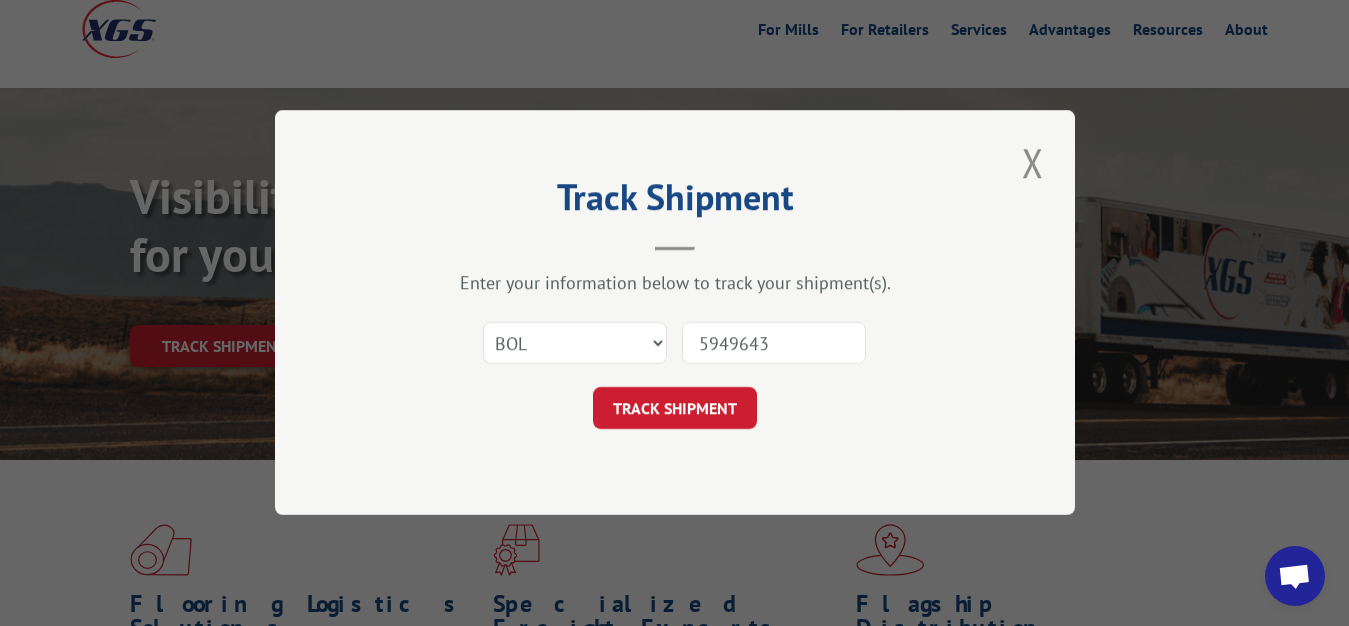 click on "TRACK SHIPMENT" at bounding box center [675, 409] 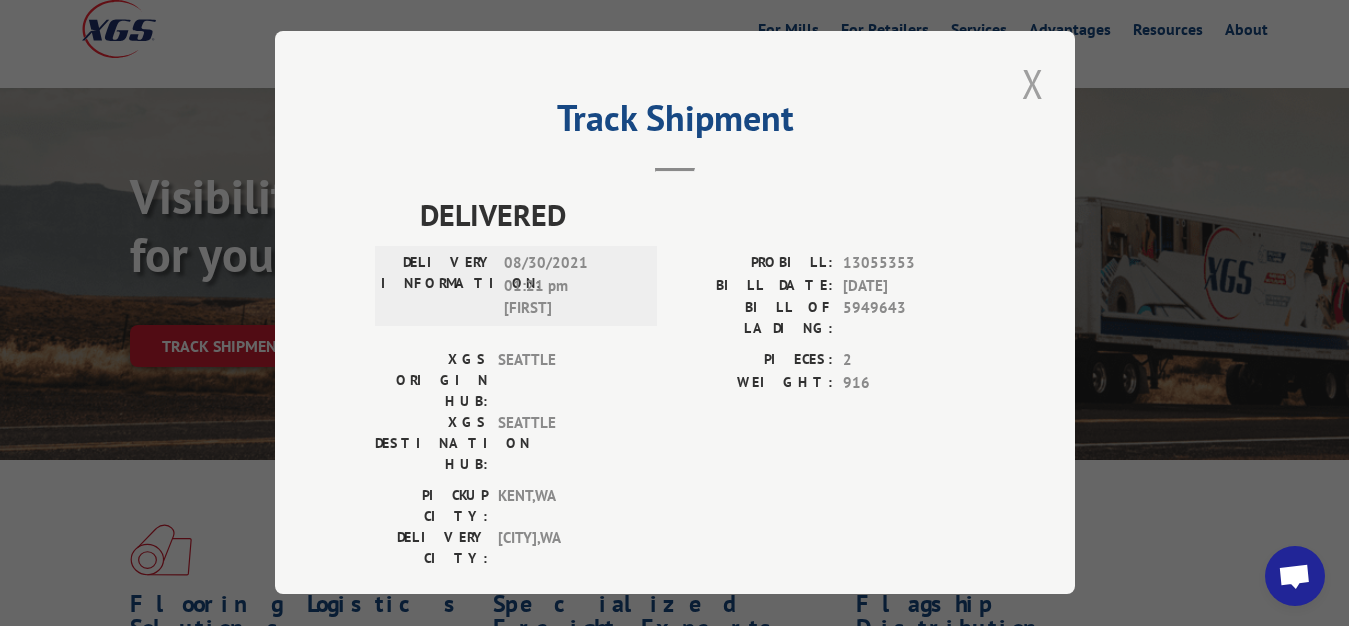 click at bounding box center (1033, 83) 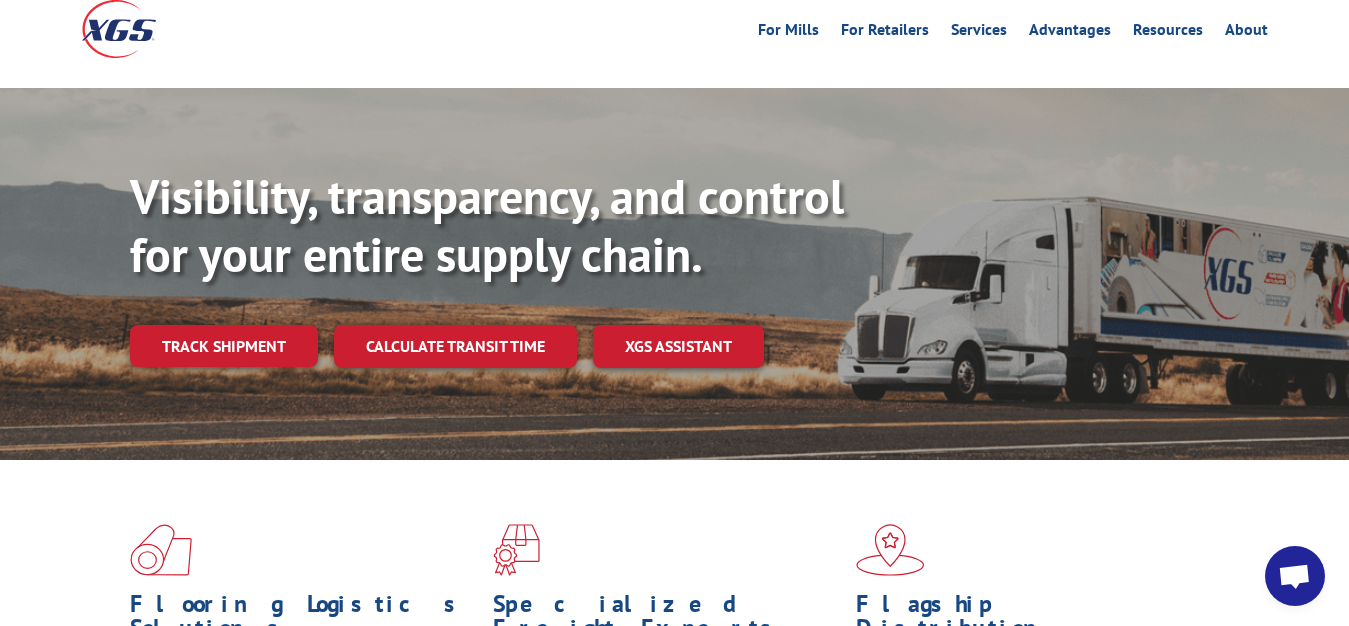 drag, startPoint x: 240, startPoint y: 305, endPoint x: 372, endPoint y: 323, distance: 133.22162 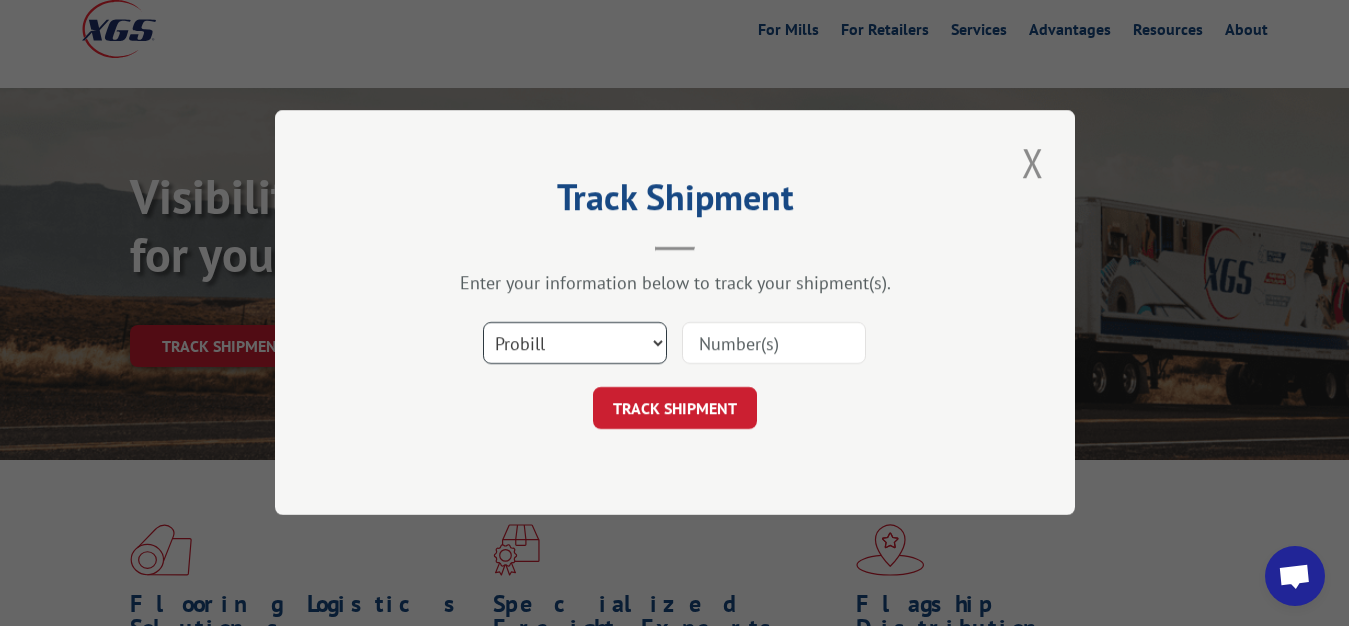 click on "Select category... Probill BOL PO" at bounding box center [575, 344] 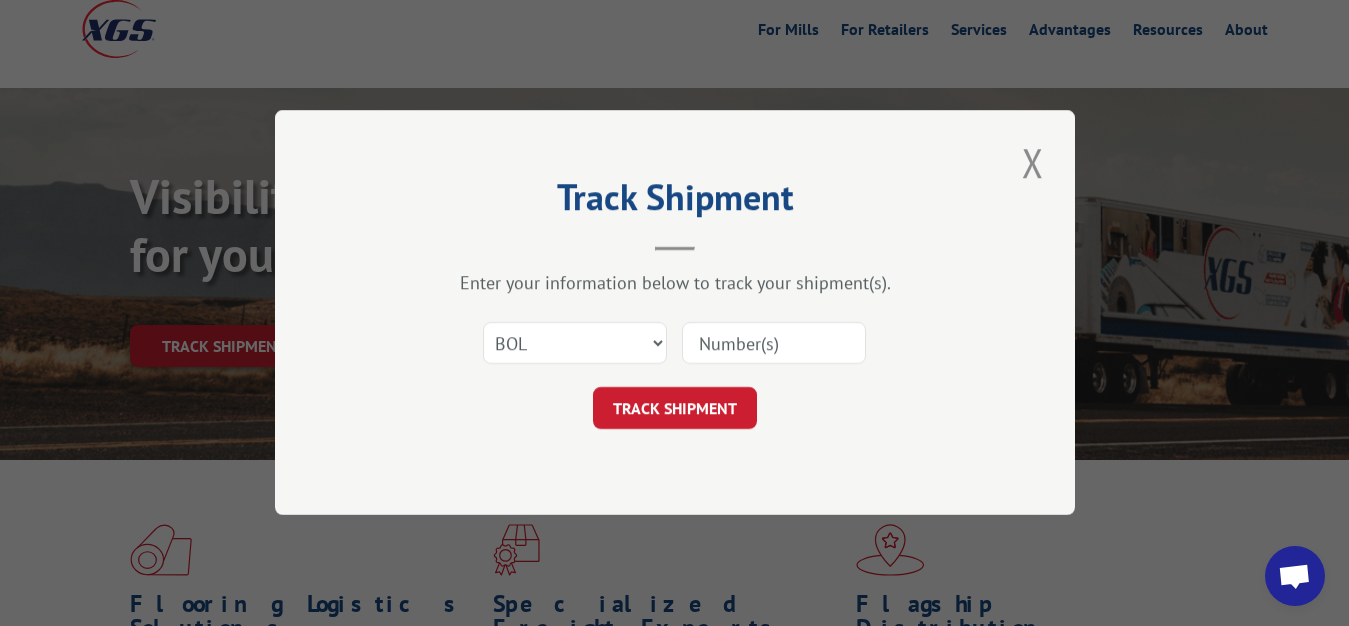 drag, startPoint x: 735, startPoint y: 343, endPoint x: 747, endPoint y: 255, distance: 88.814415 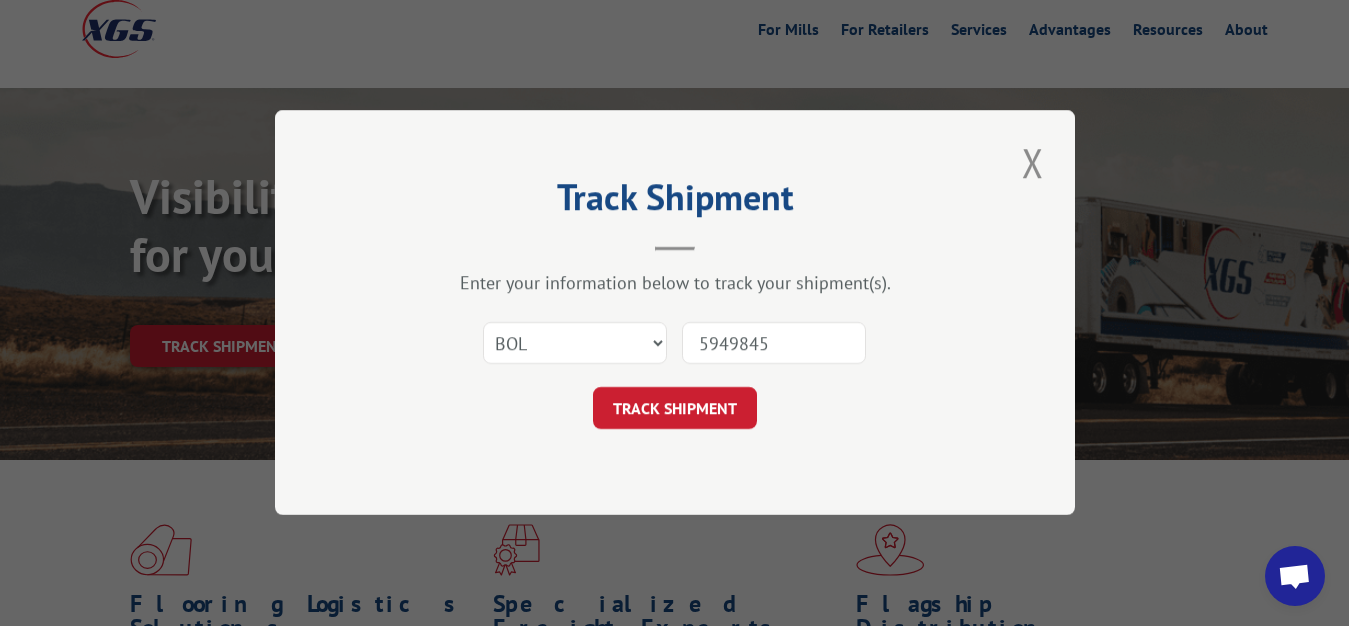 type on "5949845" 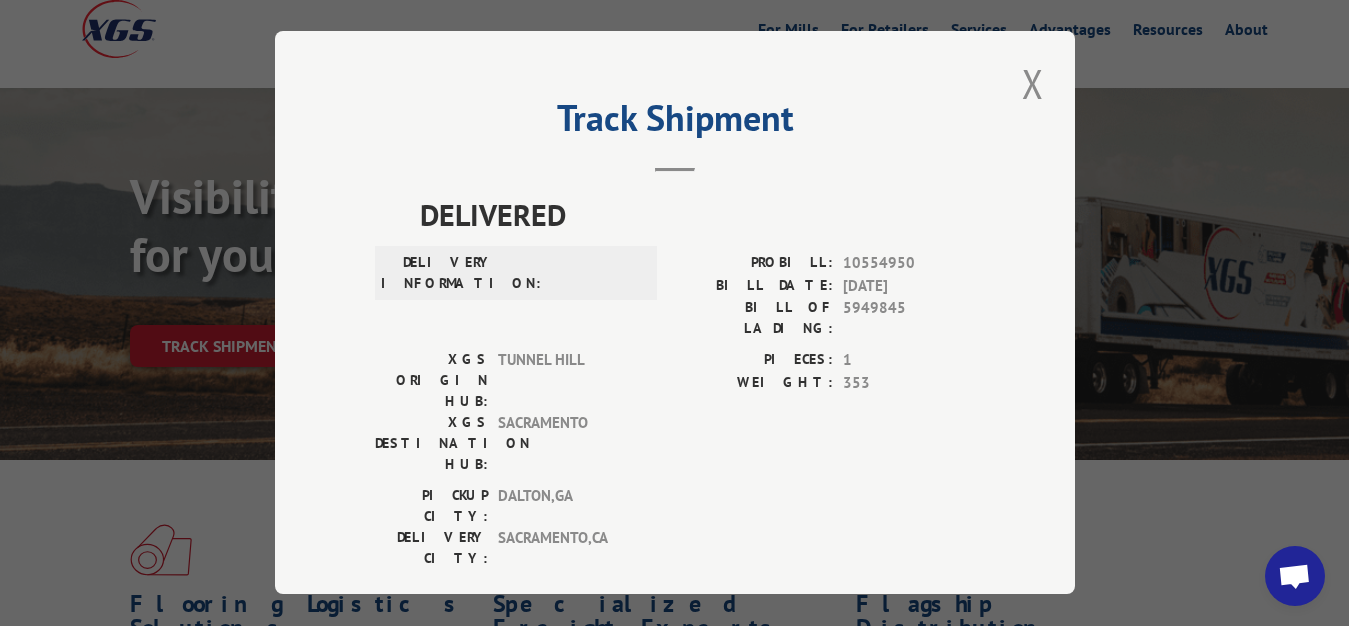 drag, startPoint x: 1016, startPoint y: 76, endPoint x: 1013, endPoint y: 93, distance: 17.262676 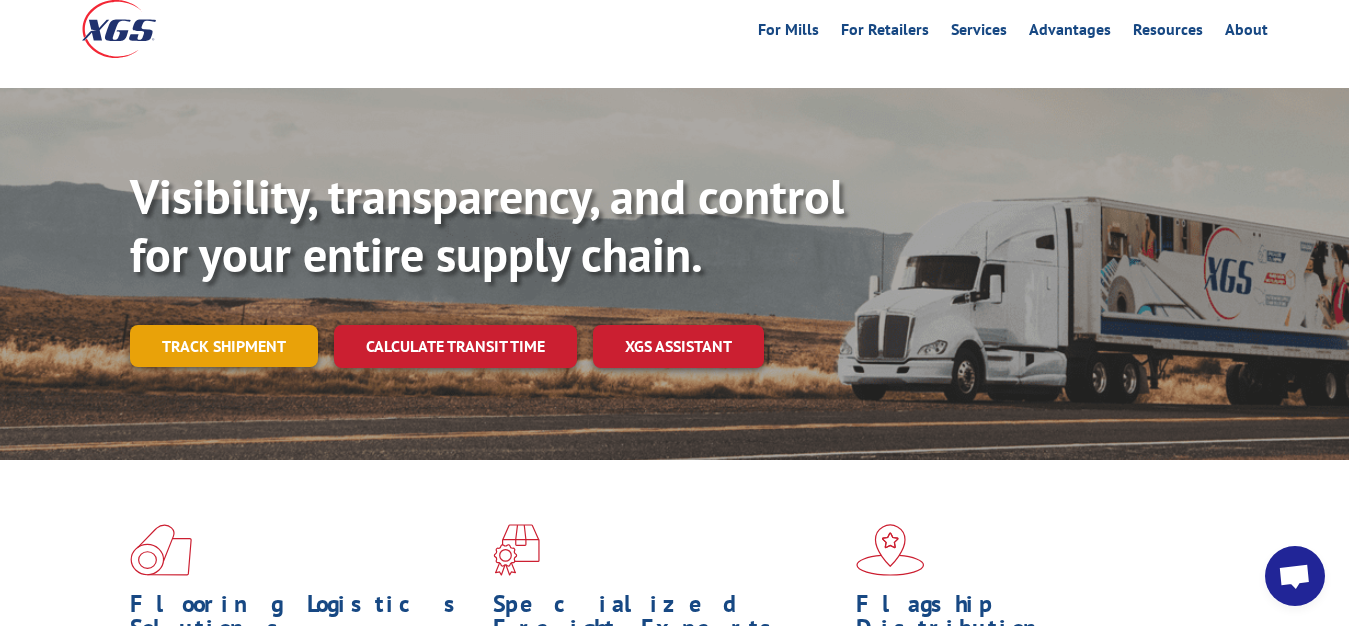 click on "Track shipment" at bounding box center [224, 346] 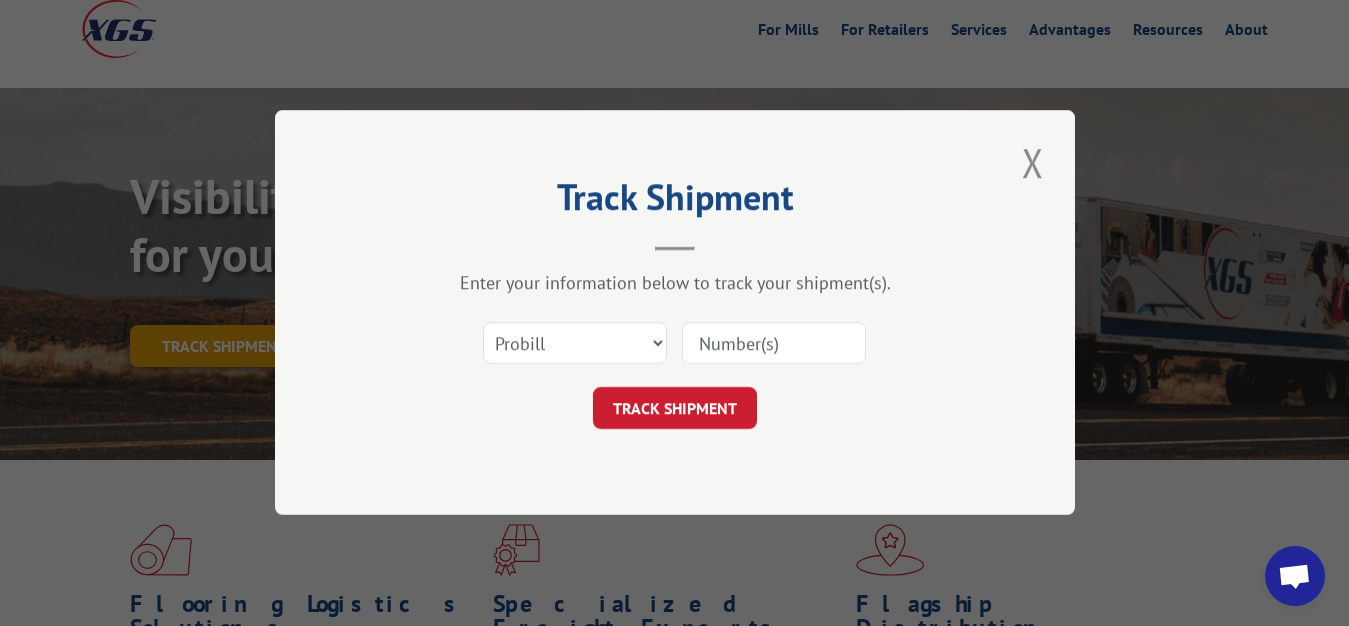 scroll, scrollTop: 0, scrollLeft: 0, axis: both 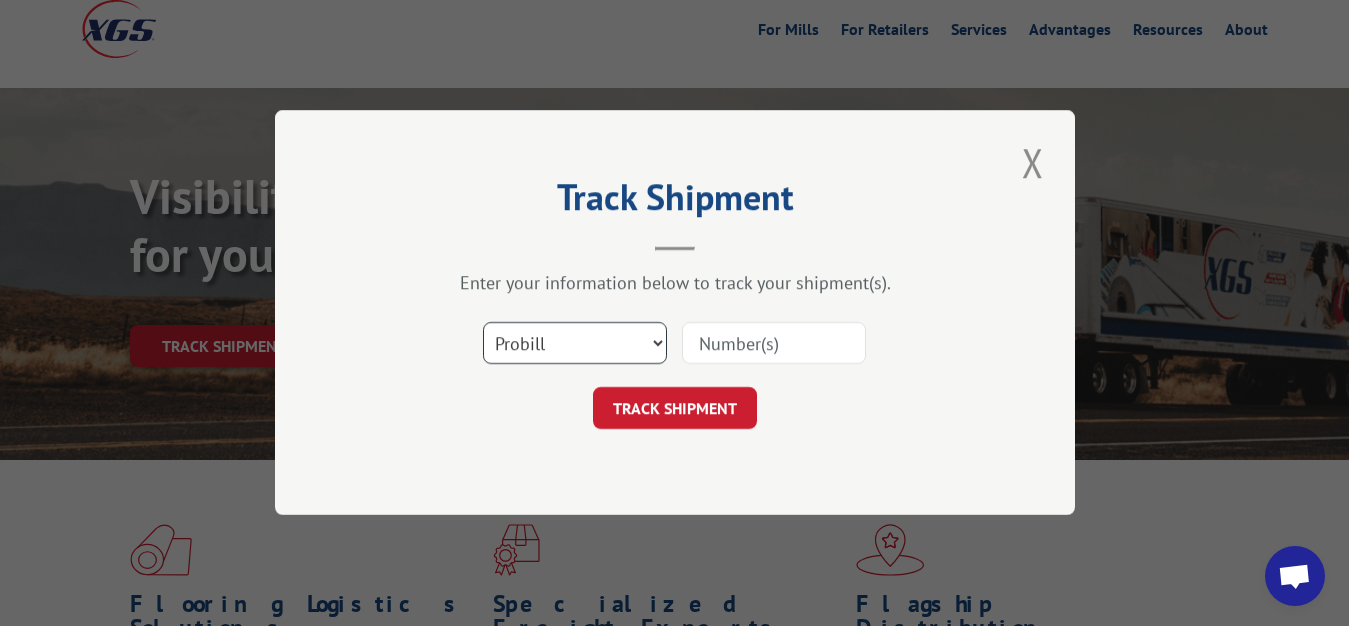 click on "Select category... Probill BOL PO" at bounding box center (575, 344) 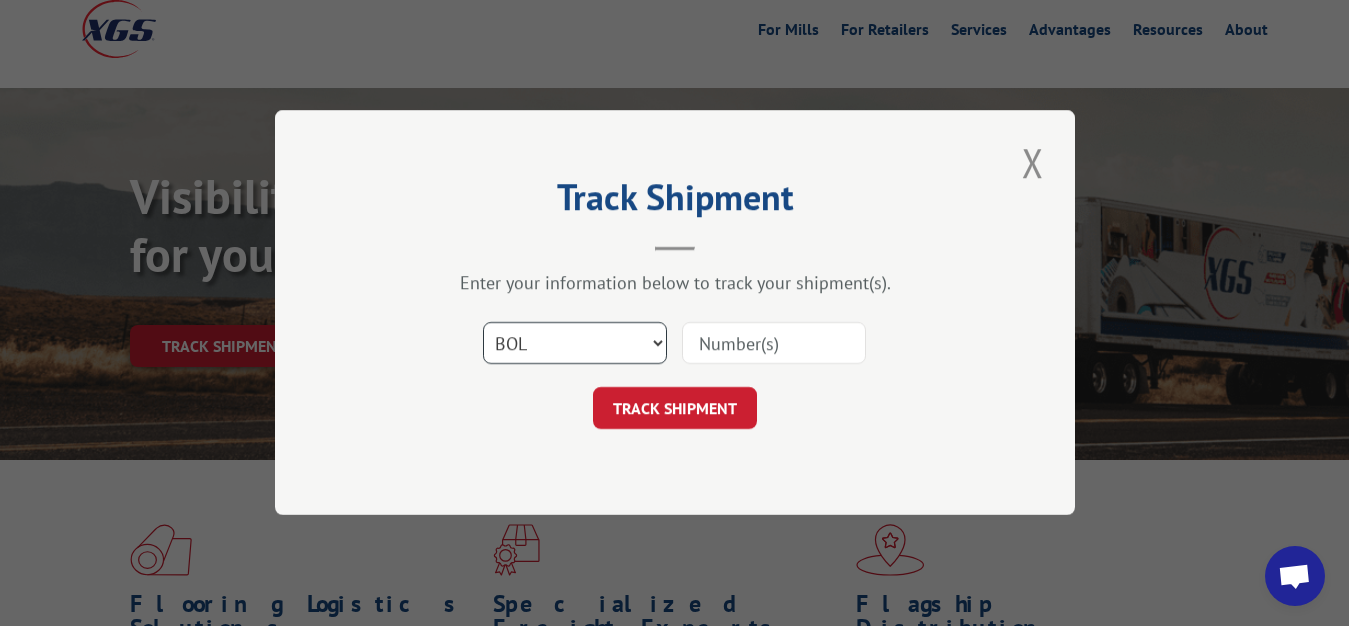 click on "BOL" at bounding box center (0, 0) 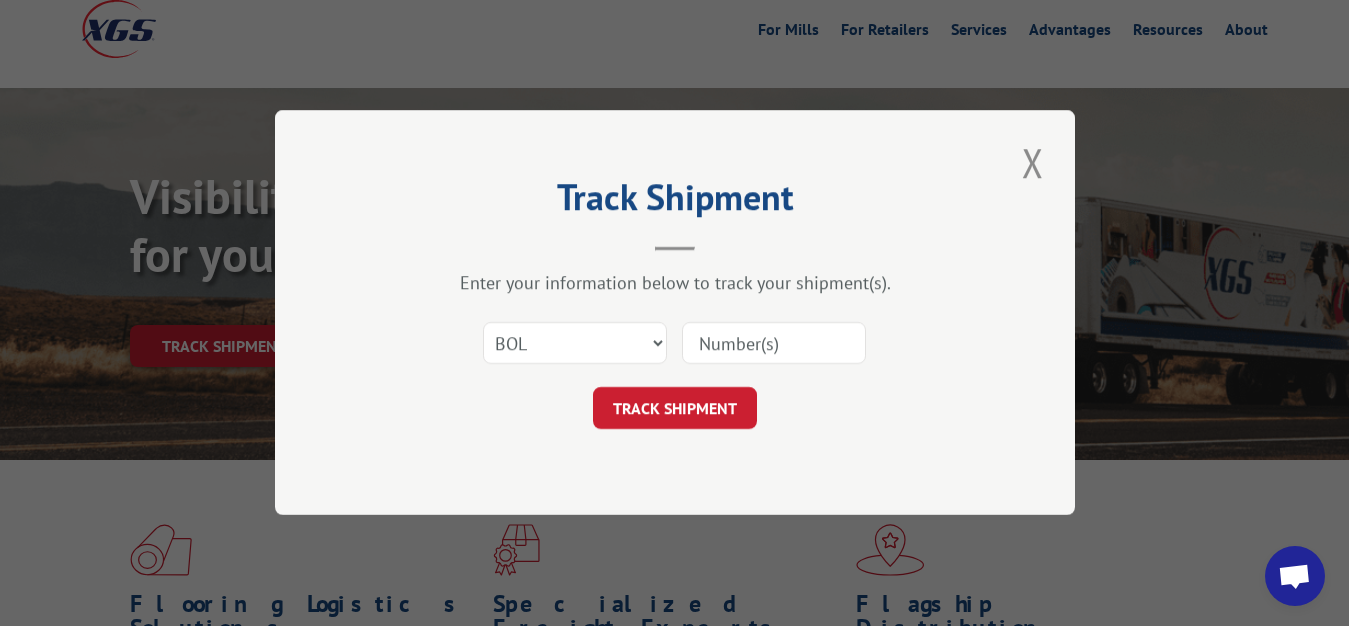 drag, startPoint x: 723, startPoint y: 338, endPoint x: 739, endPoint y: 274, distance: 65.96969 